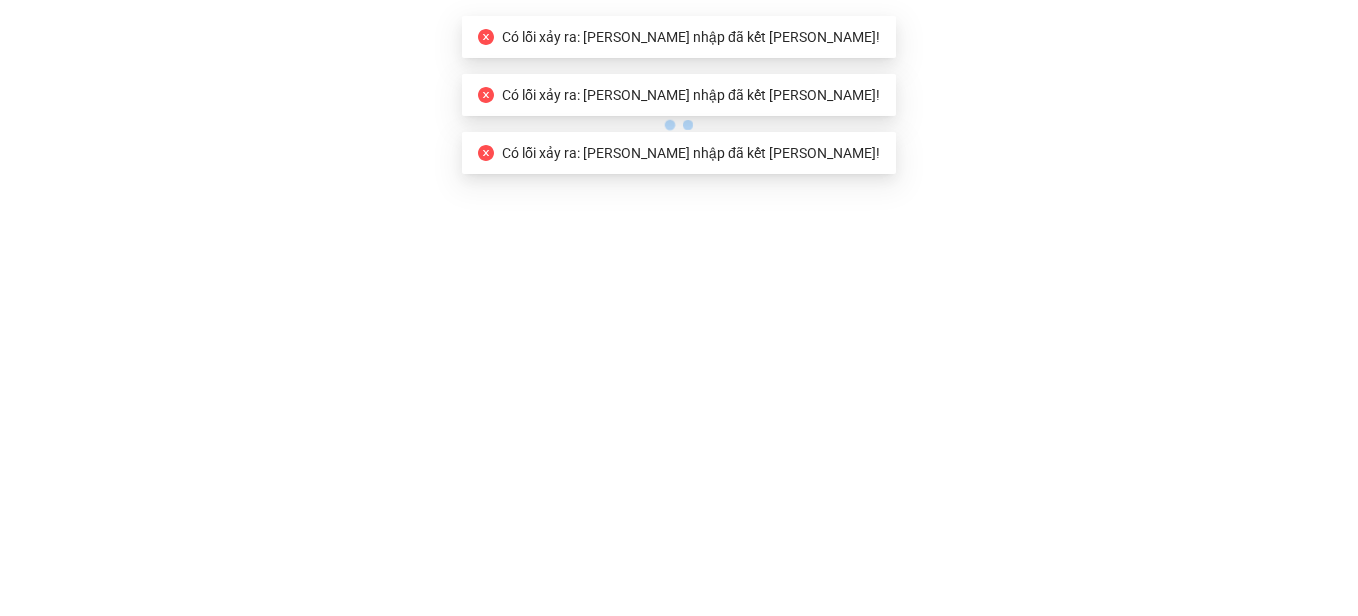 scroll, scrollTop: 0, scrollLeft: 0, axis: both 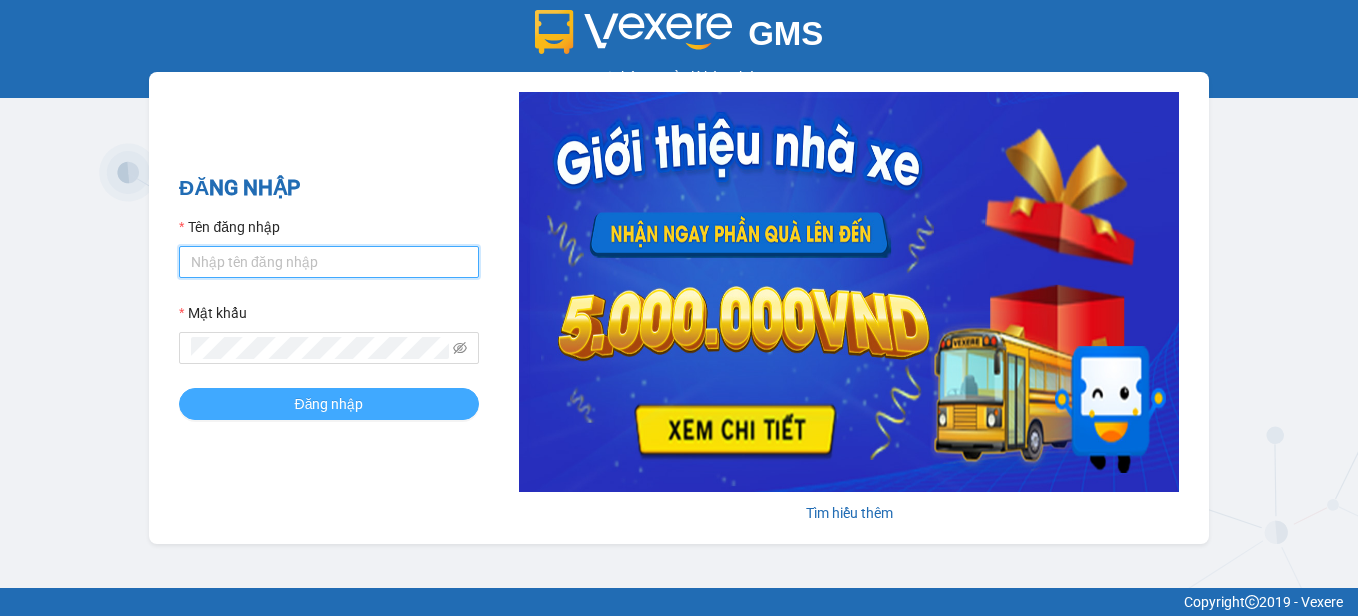 type on "pvchauthanh.dongphuoc" 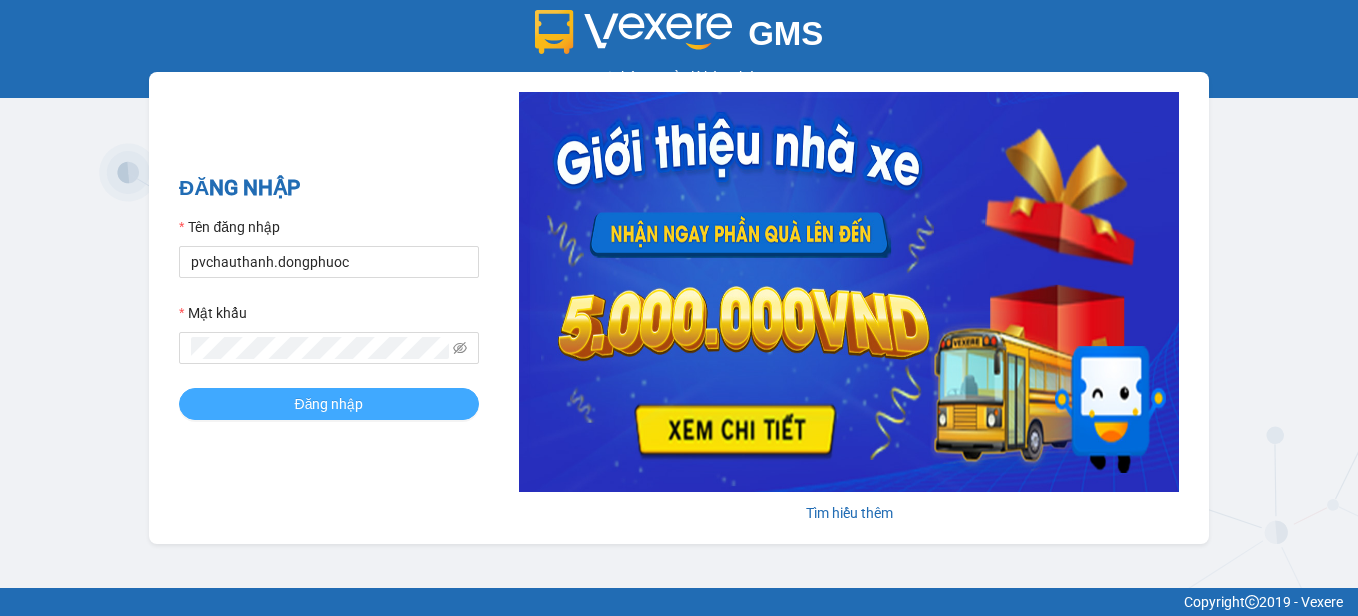 click on "Đăng nhập" at bounding box center [329, 404] 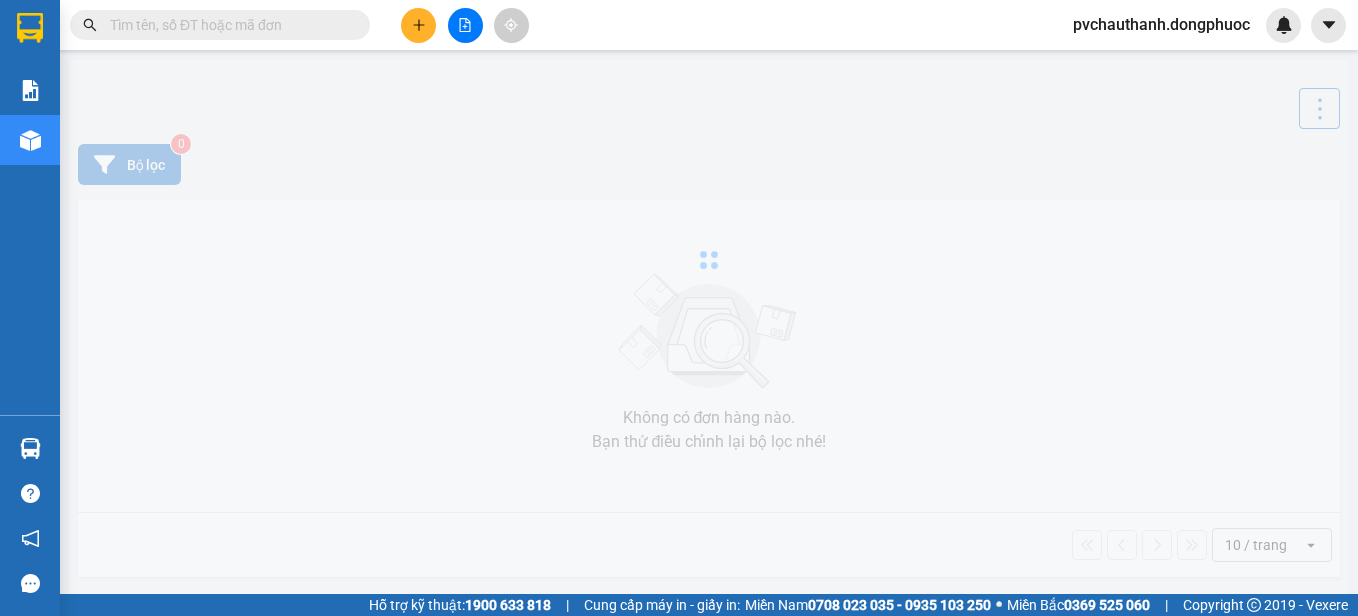 scroll, scrollTop: 0, scrollLeft: 0, axis: both 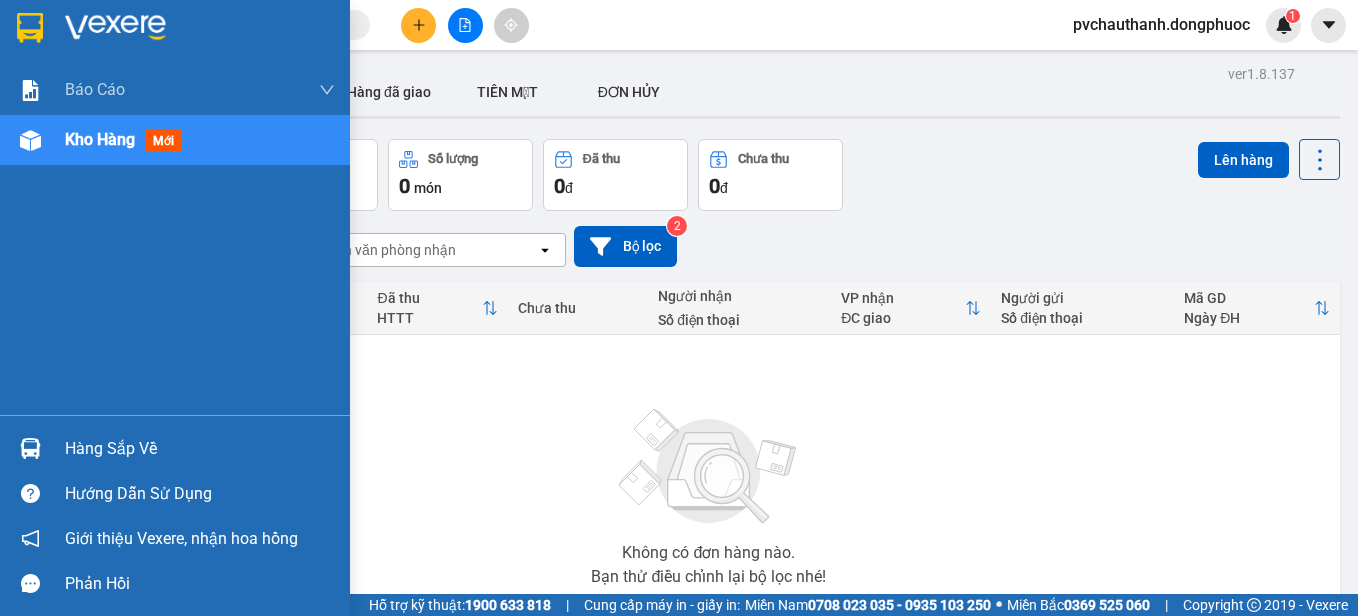 click on "Hàng sắp về" at bounding box center [200, 449] 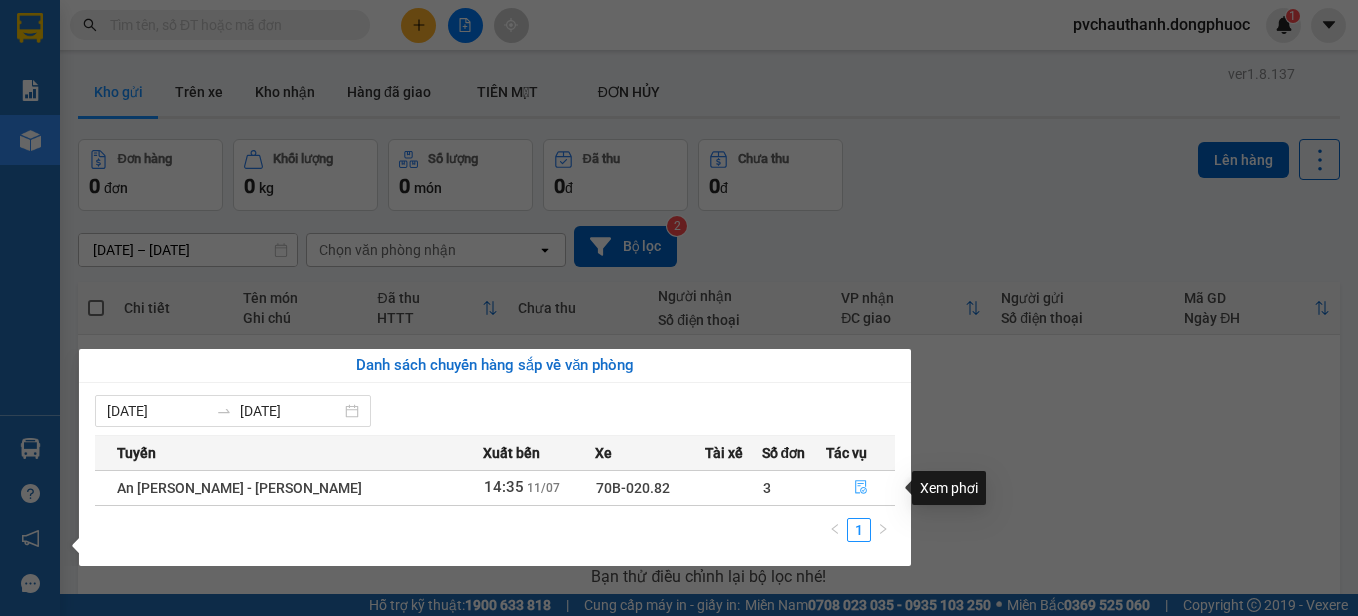 click at bounding box center [860, 488] 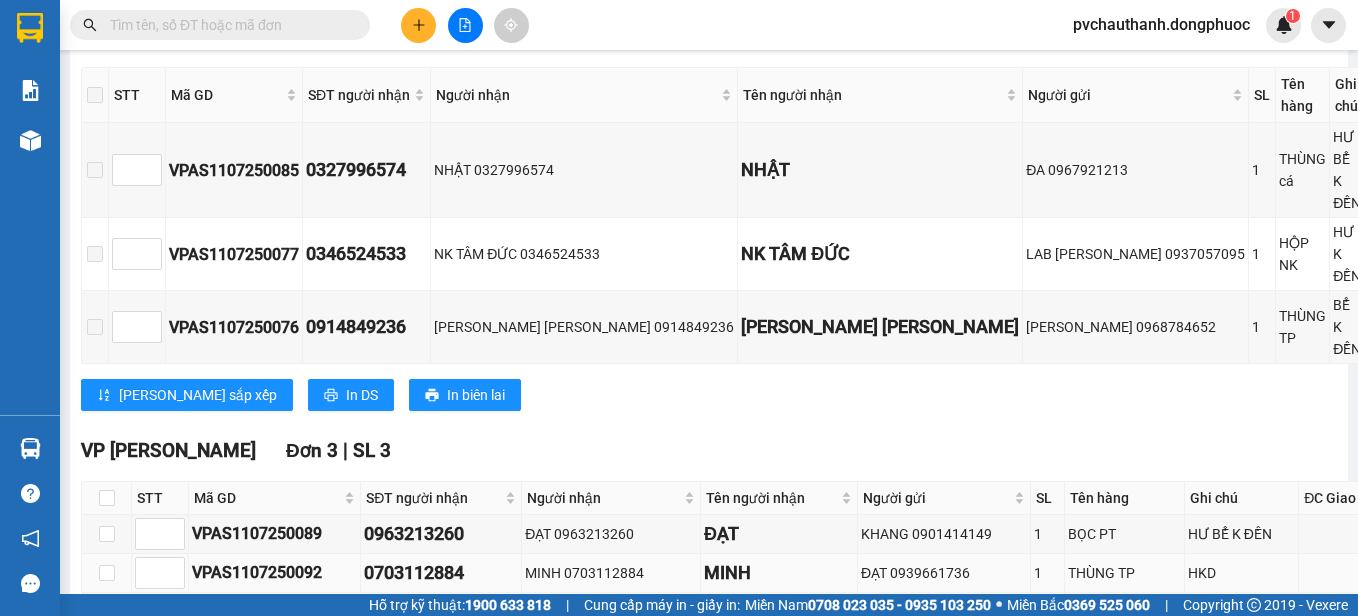 scroll, scrollTop: 600, scrollLeft: 0, axis: vertical 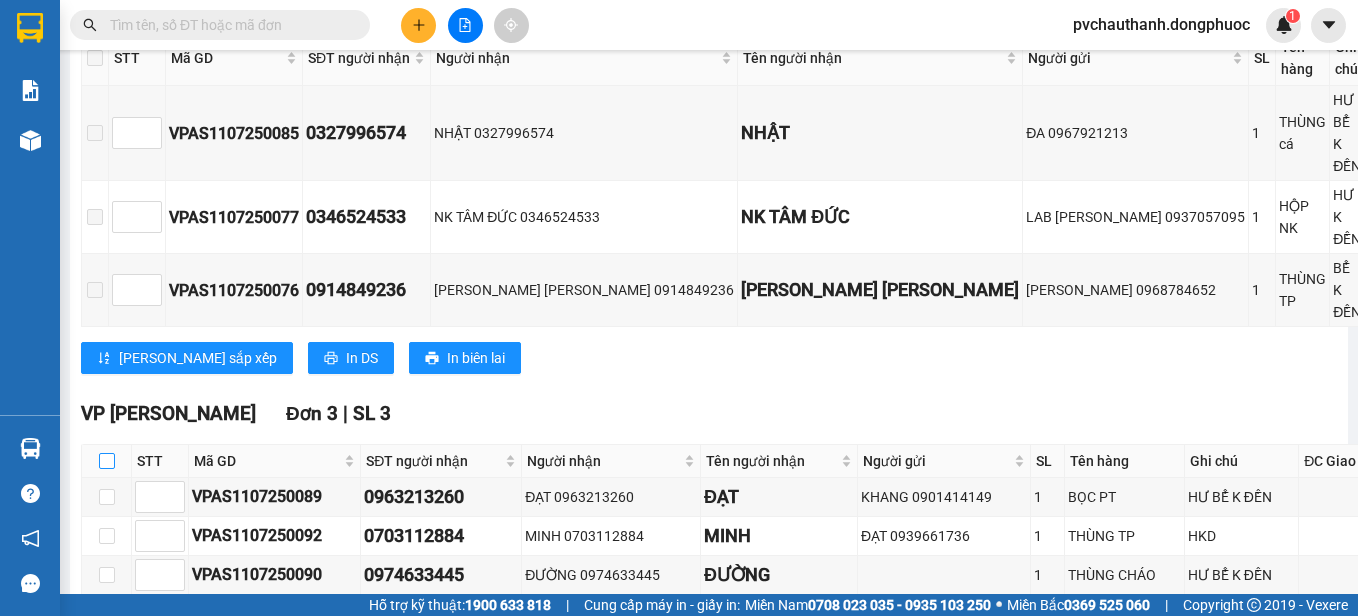 click at bounding box center (107, 461) 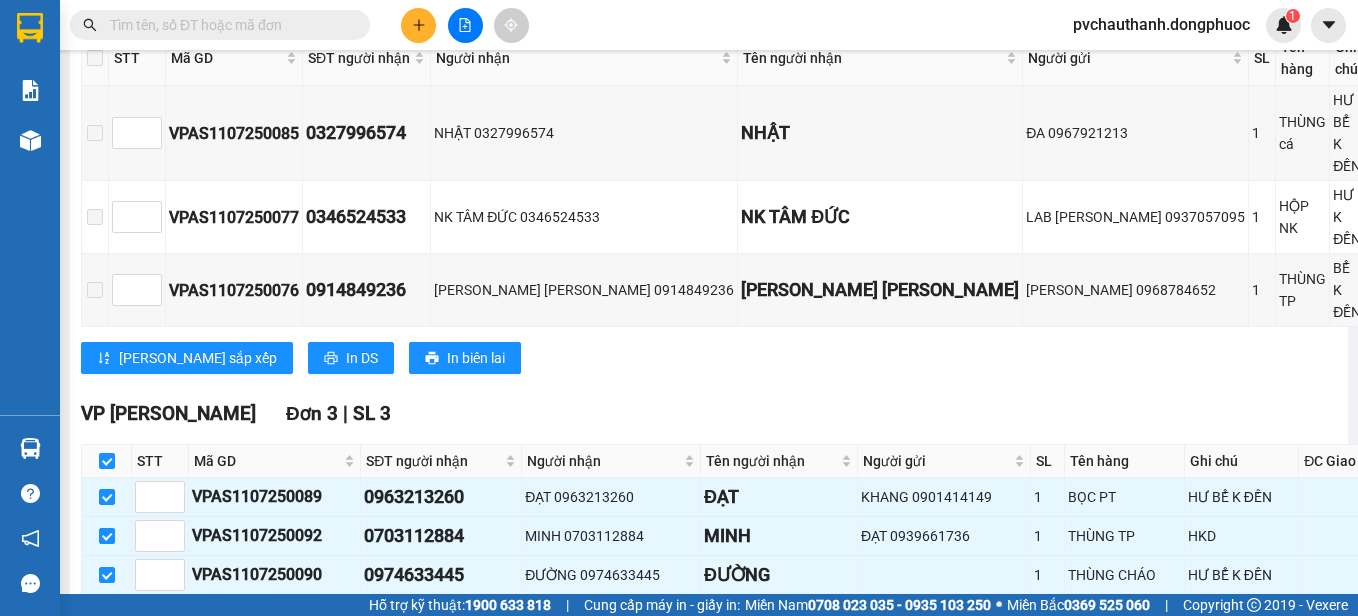 click on "Nhập kho nhận" at bounding box center (393, 626) 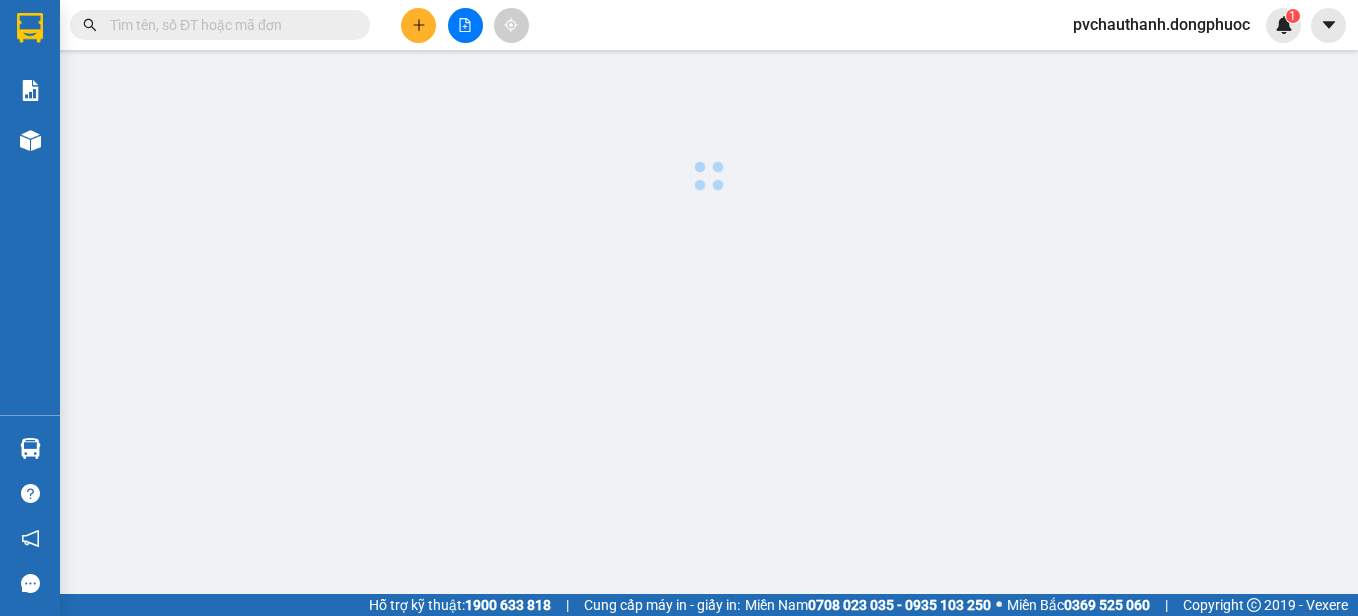 scroll, scrollTop: 0, scrollLeft: 0, axis: both 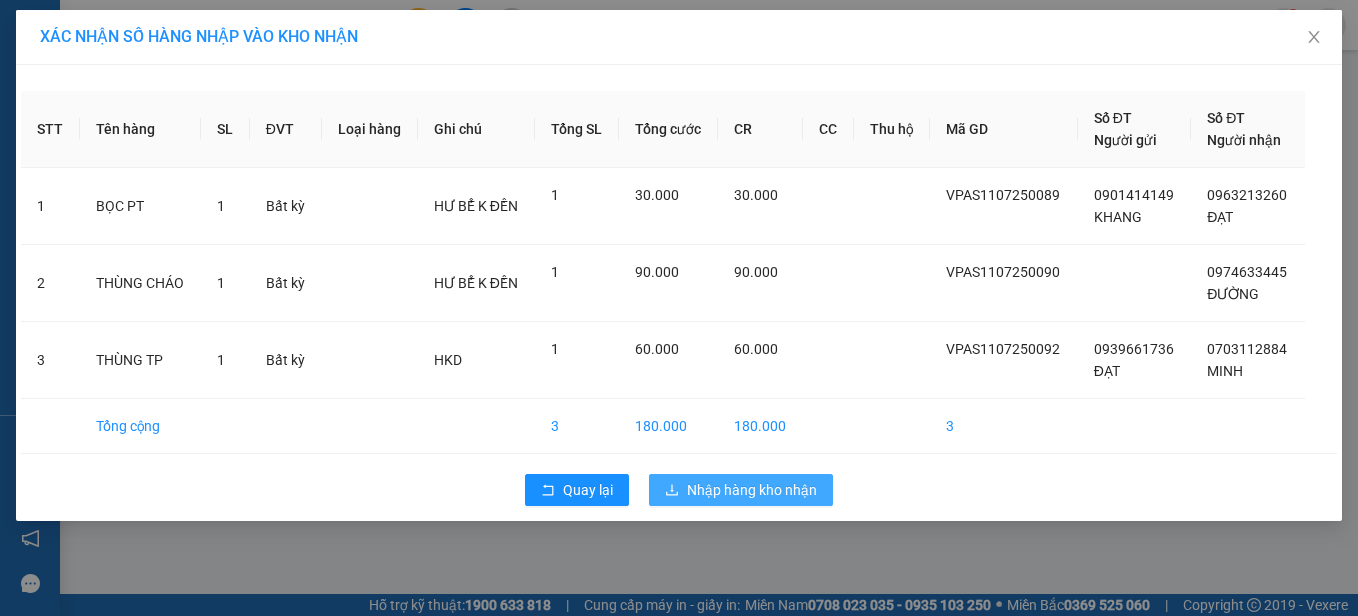 drag, startPoint x: 742, startPoint y: 501, endPoint x: 749, endPoint y: 485, distance: 17.464249 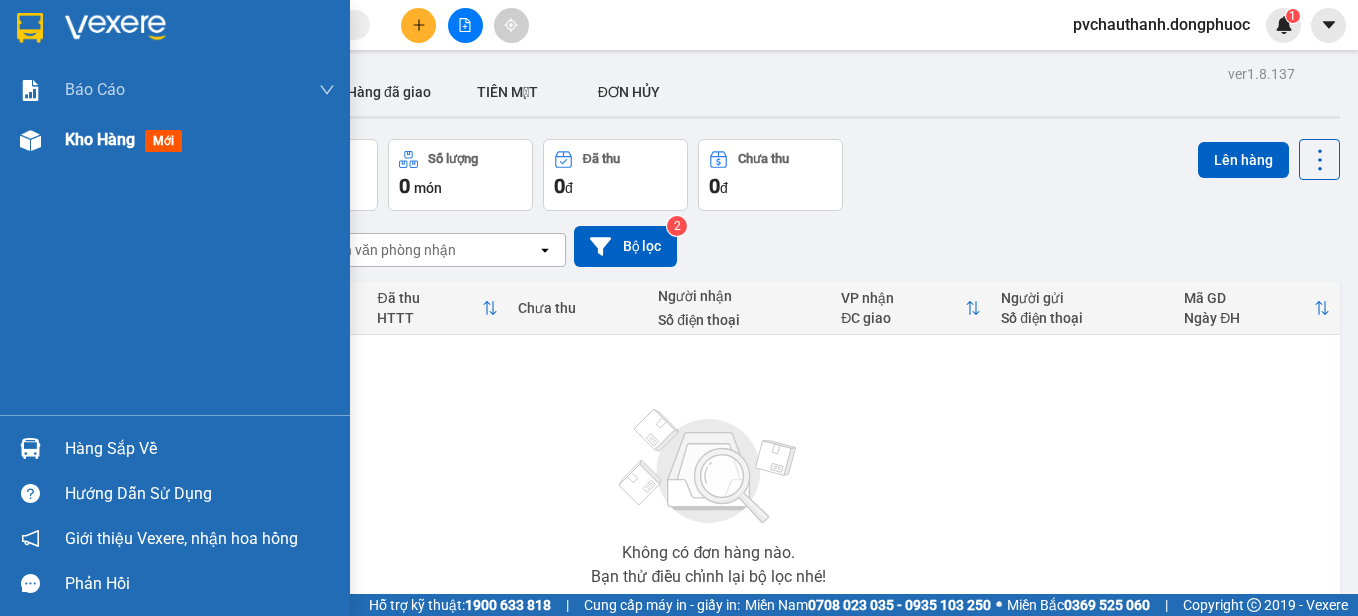 click on "Kho hàng" at bounding box center (100, 139) 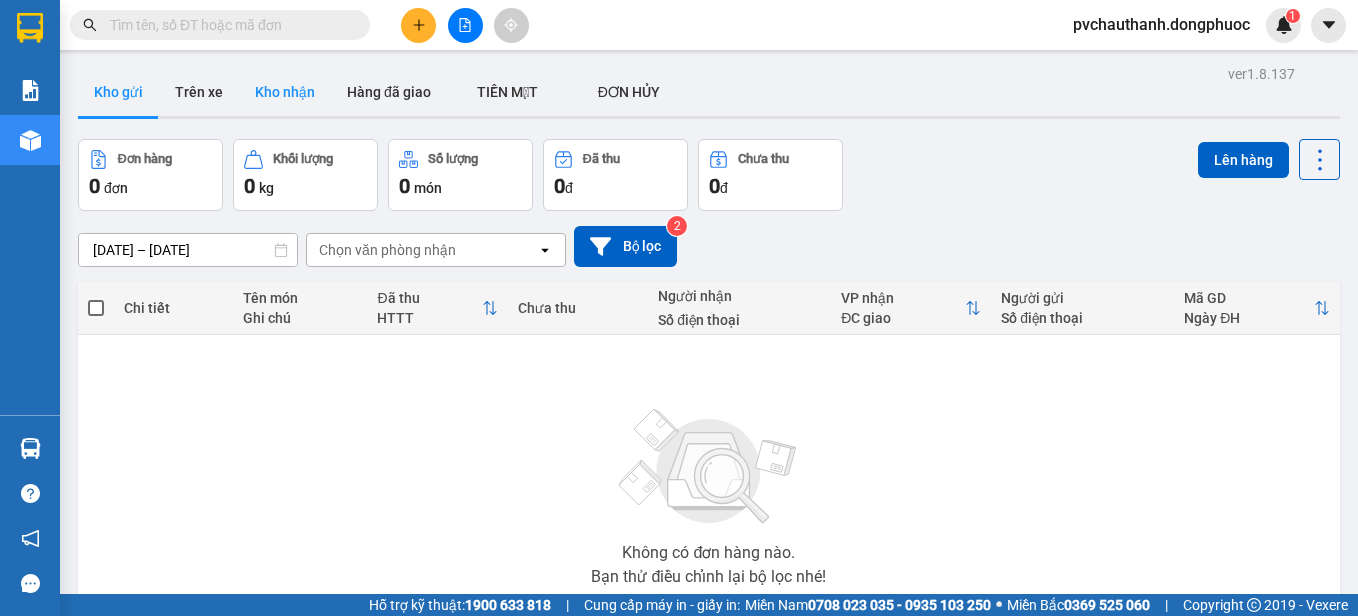 click on "Kho nhận" at bounding box center (285, 92) 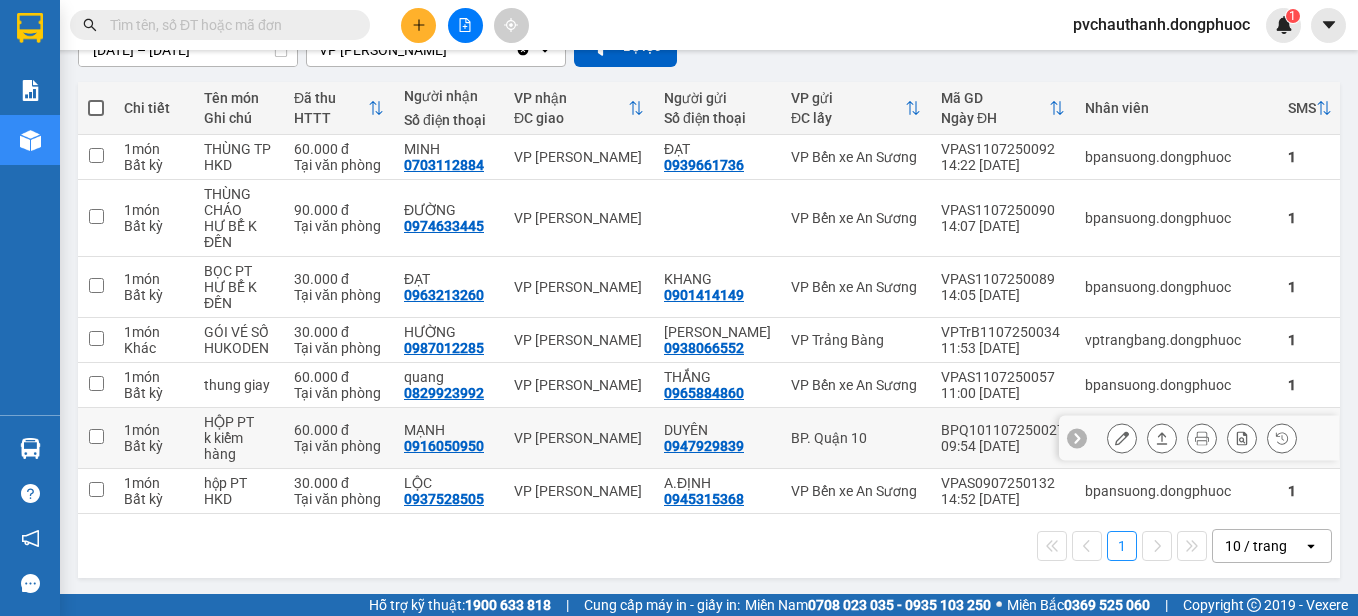 scroll, scrollTop: 202, scrollLeft: 0, axis: vertical 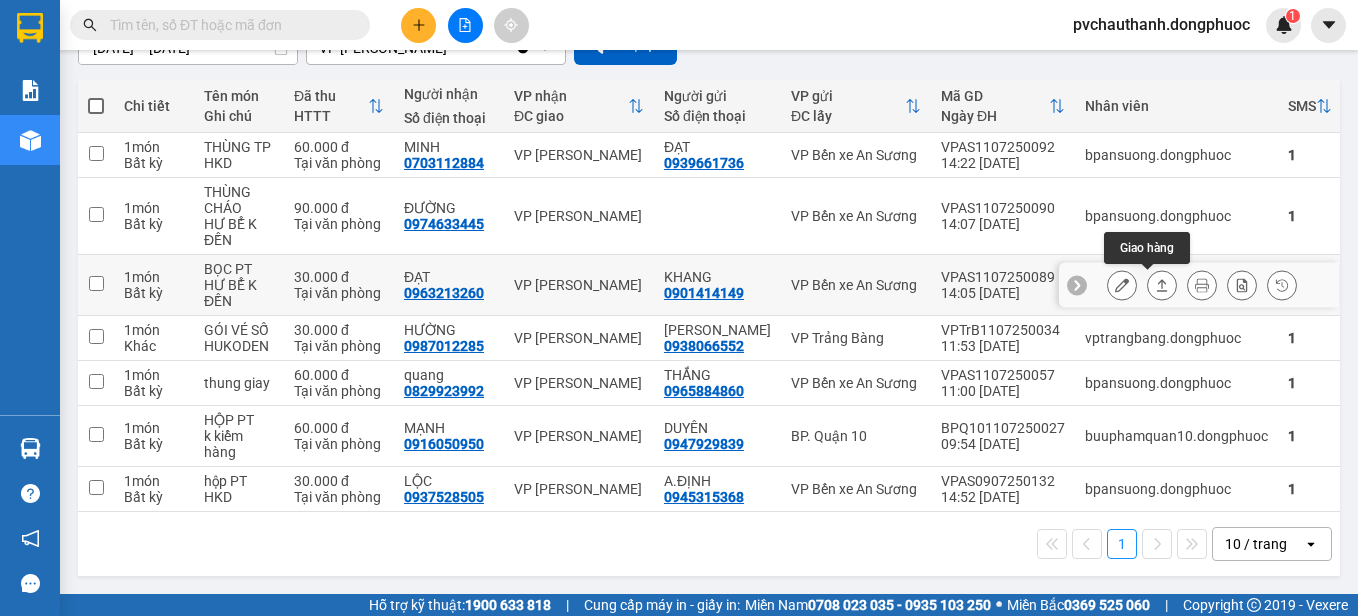 click at bounding box center (1162, 285) 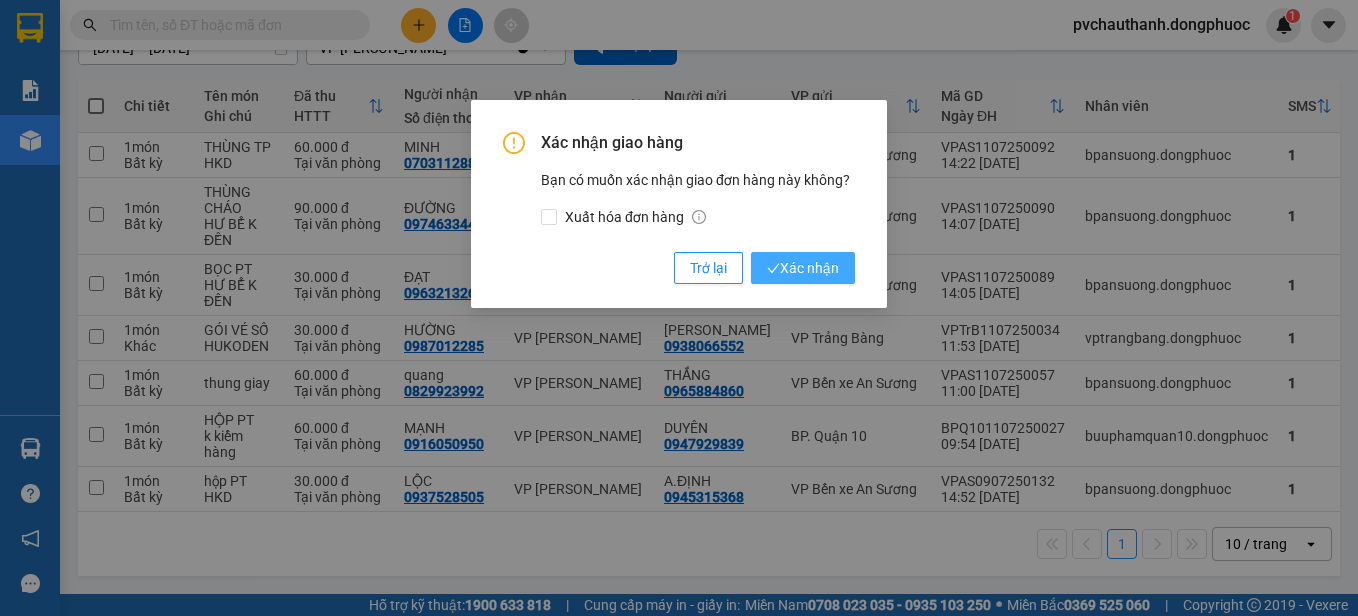 click on "Xác nhận" at bounding box center (803, 268) 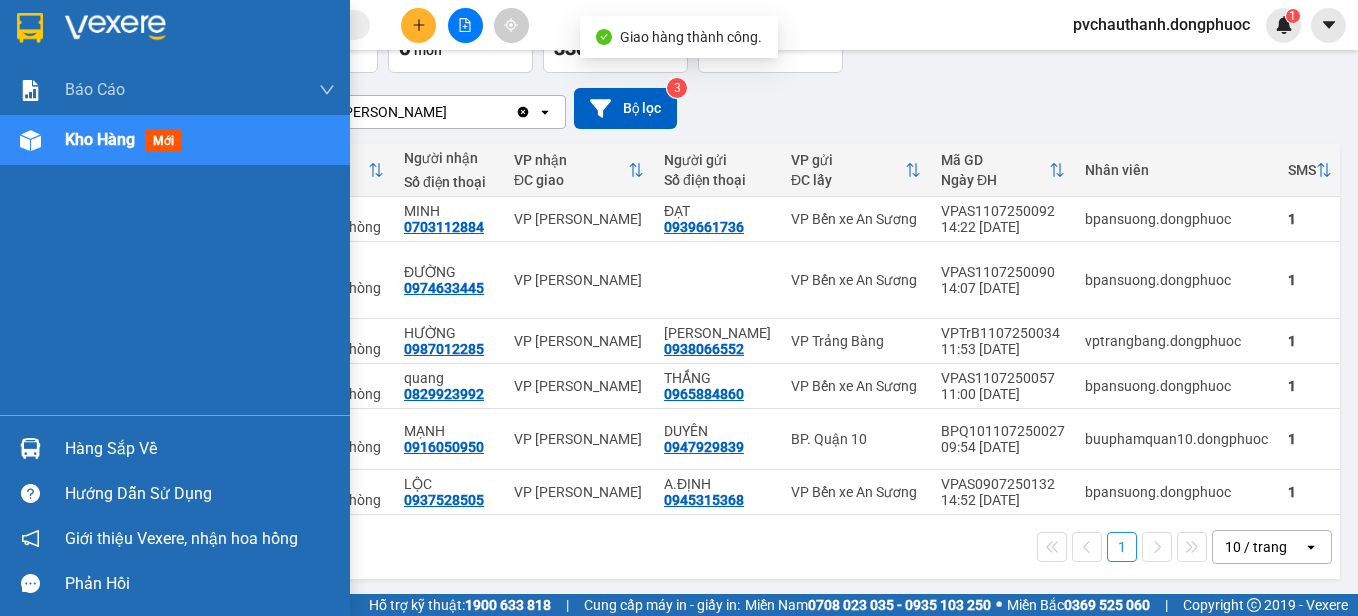 scroll, scrollTop: 141, scrollLeft: 0, axis: vertical 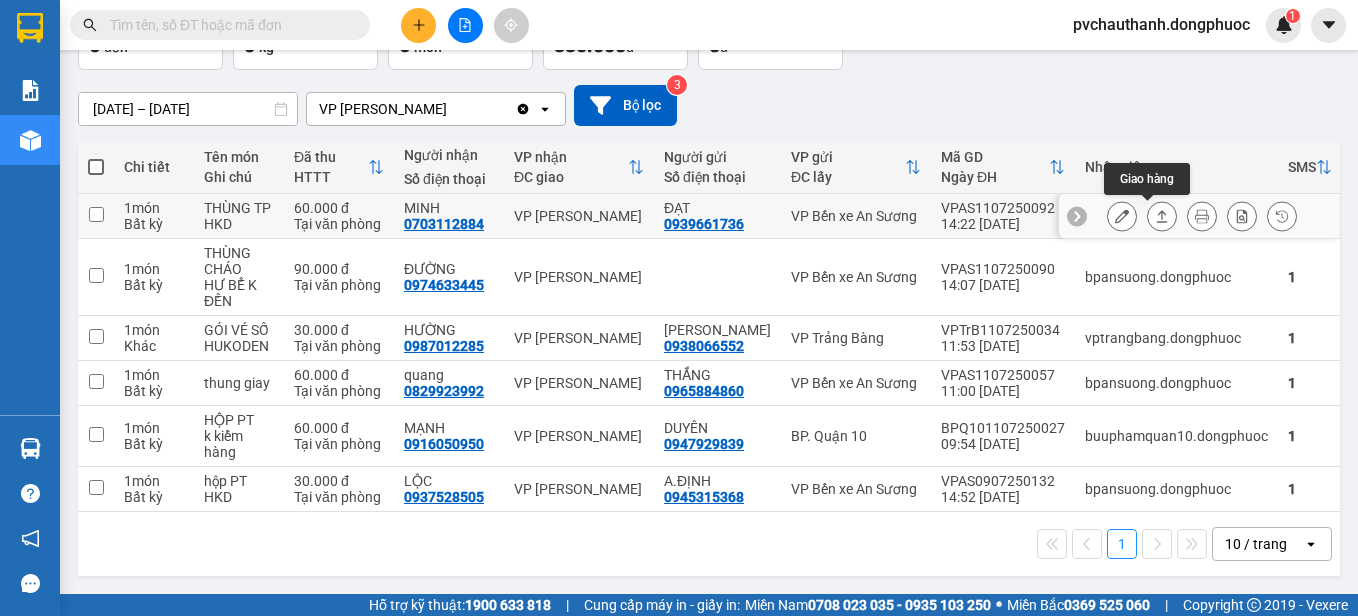 click 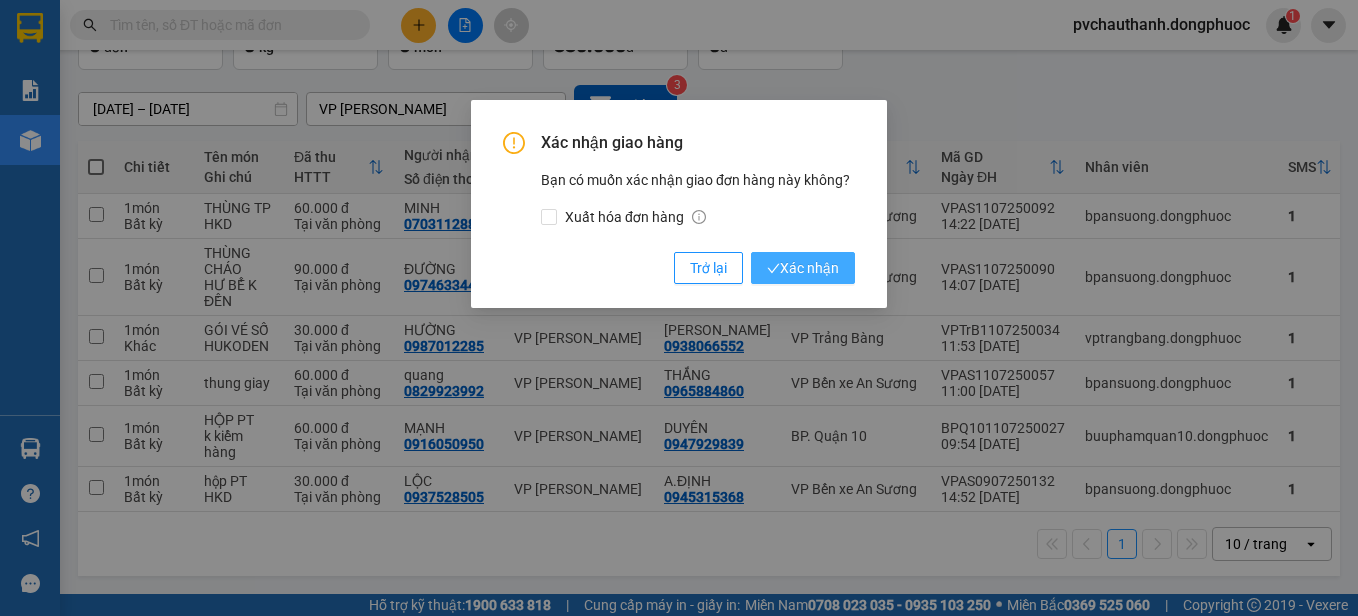 click on "Xác nhận" at bounding box center [803, 268] 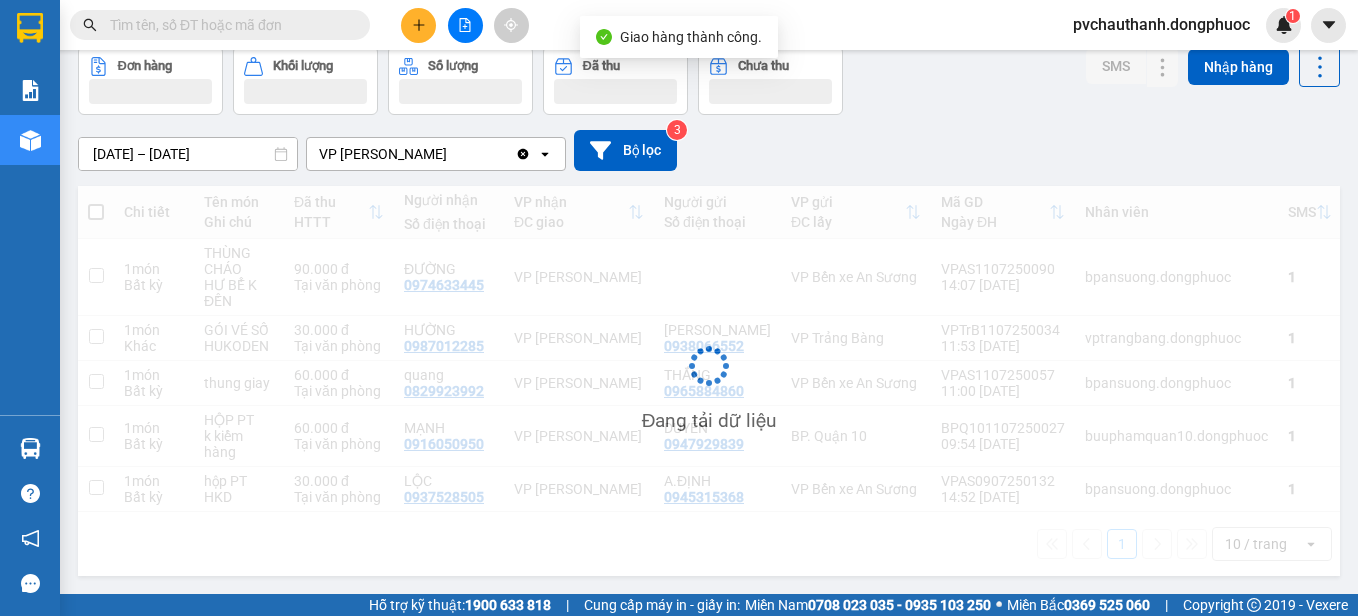 scroll, scrollTop: 96, scrollLeft: 0, axis: vertical 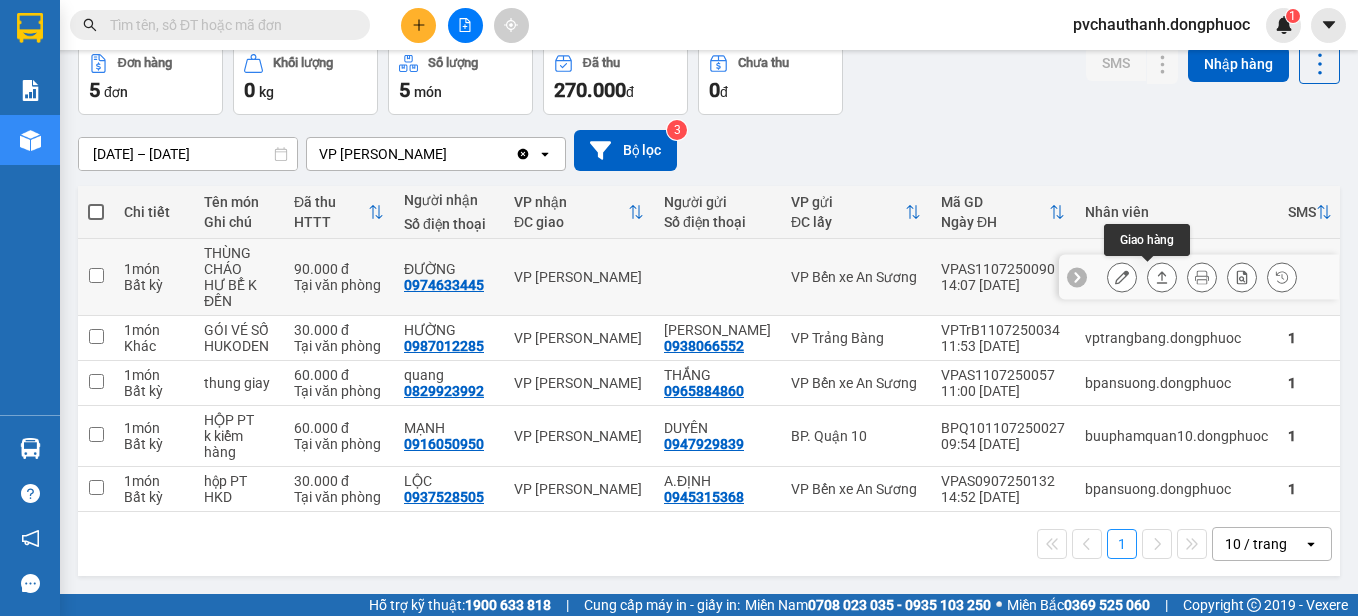 click 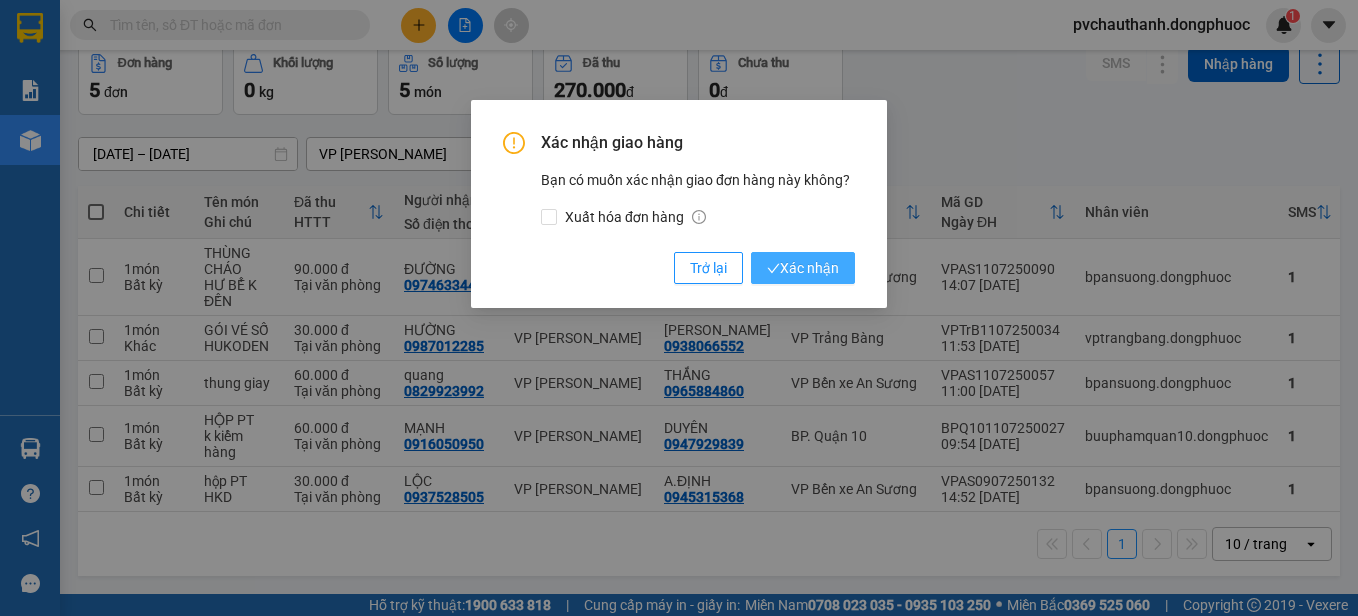 click on "Xác nhận" at bounding box center [803, 268] 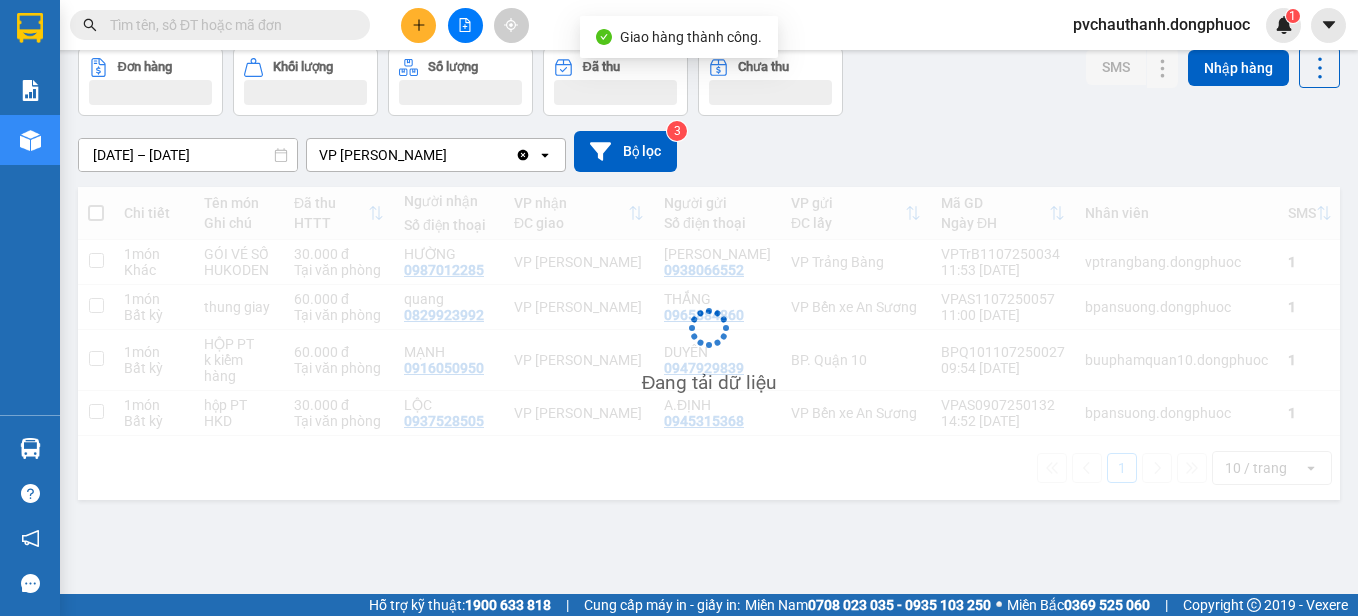 scroll, scrollTop: 92, scrollLeft: 0, axis: vertical 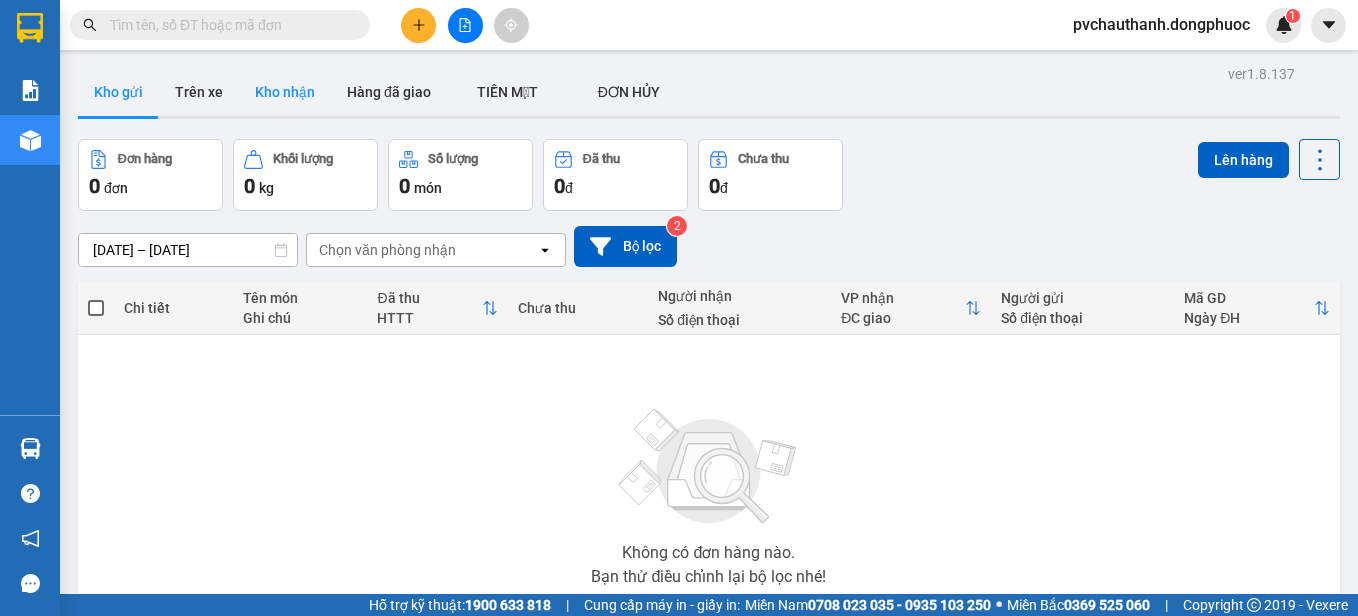 click on "Kho nhận" at bounding box center (285, 92) 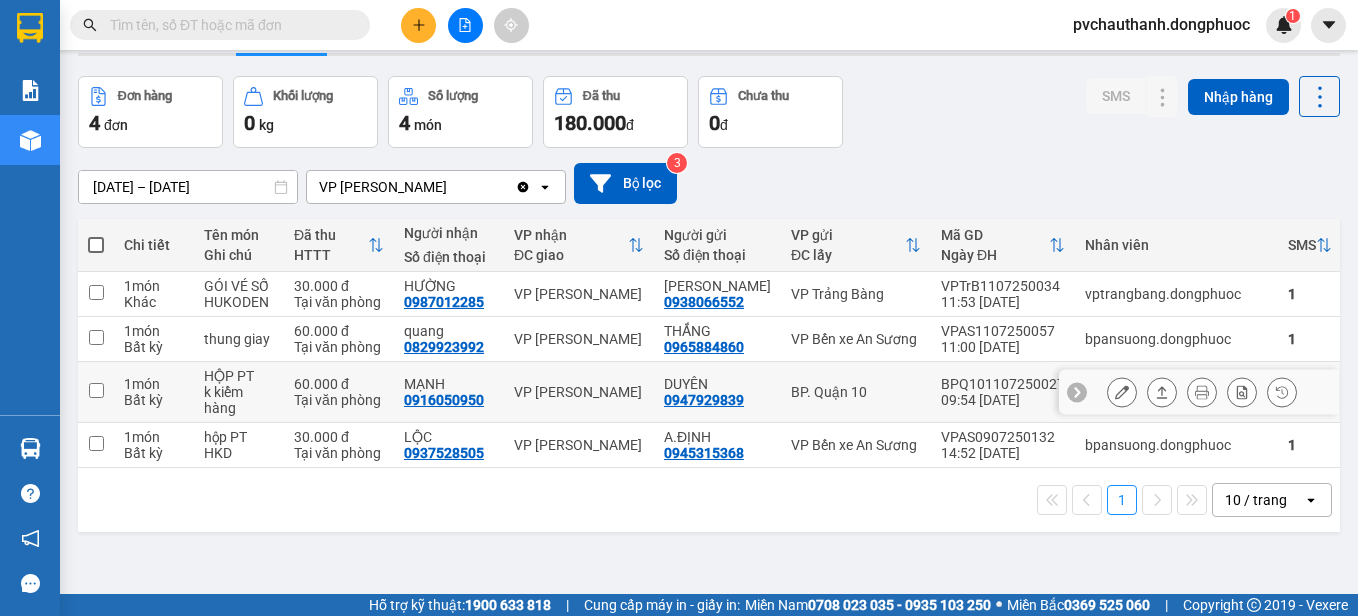 scroll, scrollTop: 92, scrollLeft: 0, axis: vertical 